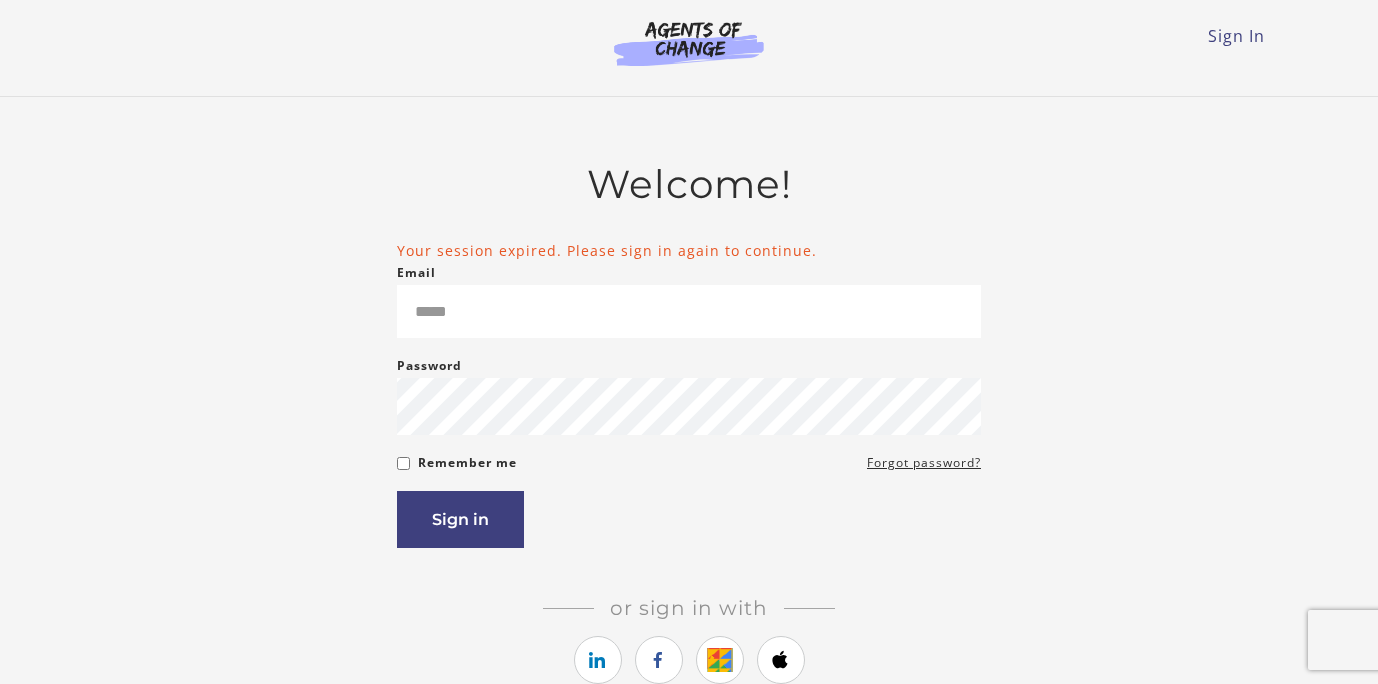 scroll, scrollTop: 0, scrollLeft: 0, axis: both 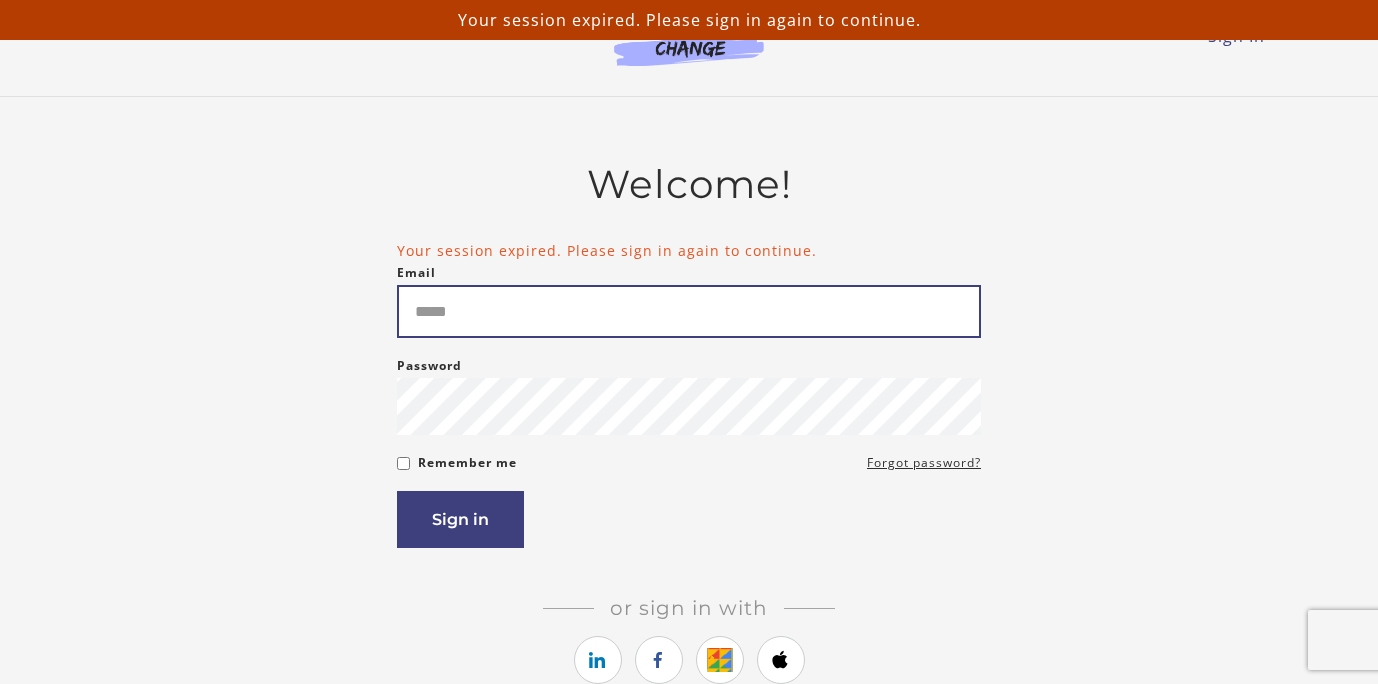 click on "Email" at bounding box center (689, 311) 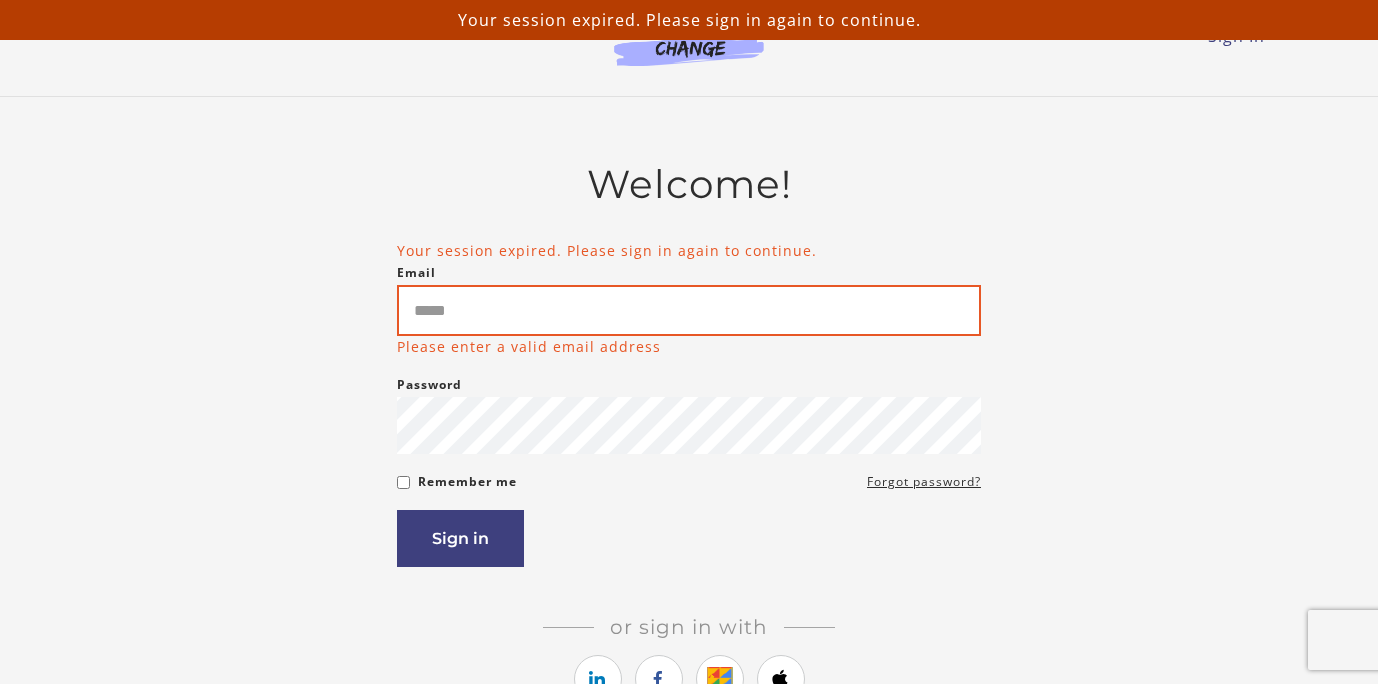 type on "**********" 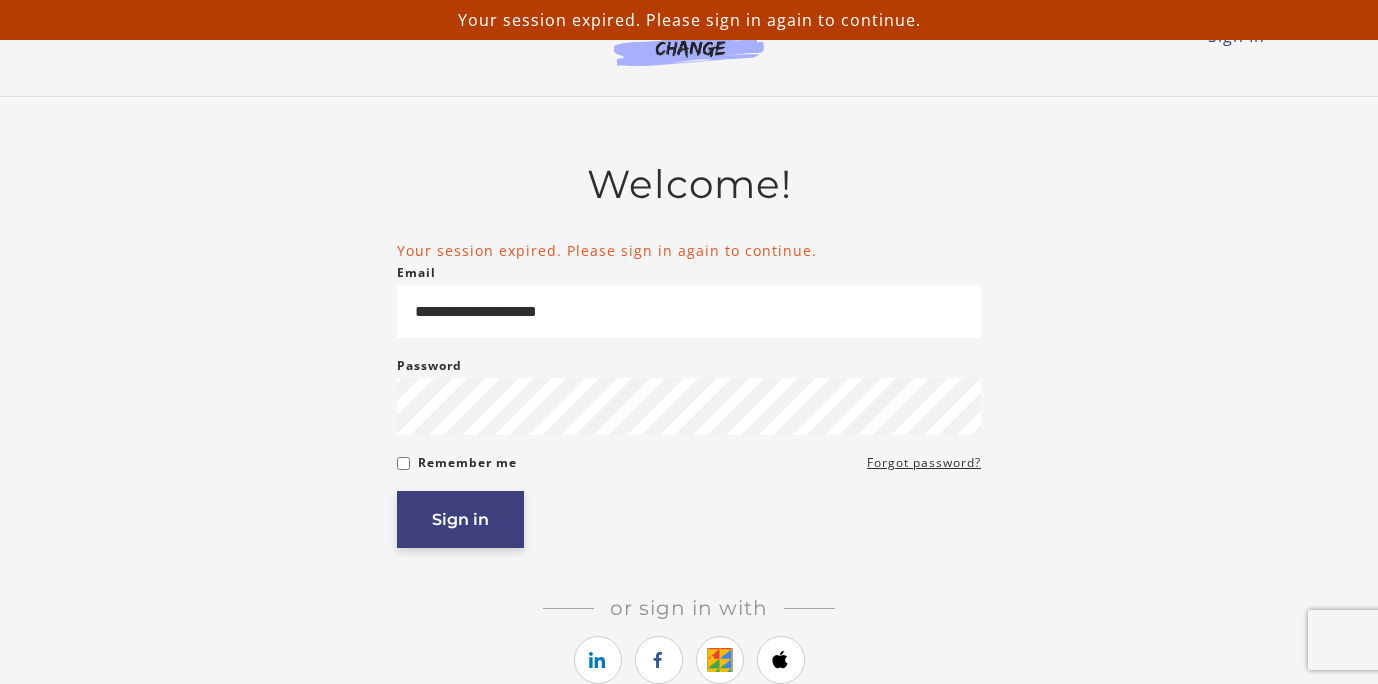 click on "Sign in" at bounding box center (460, 519) 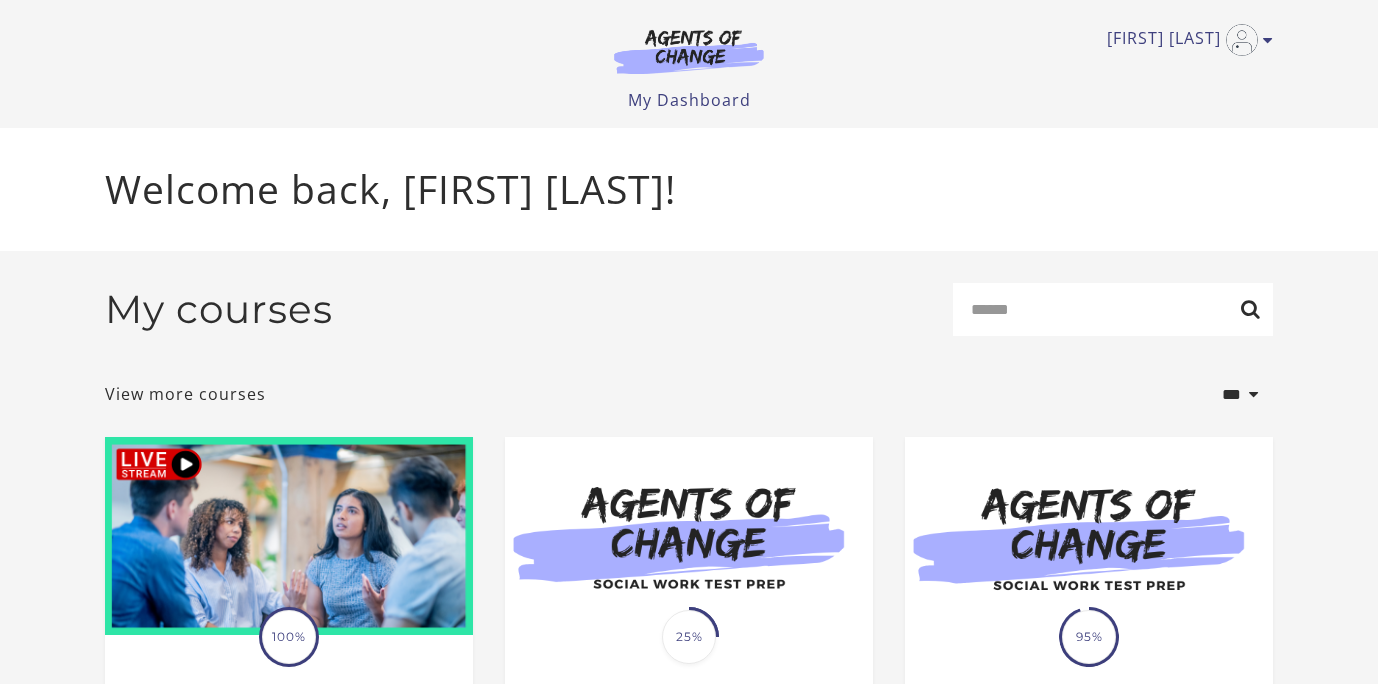 scroll, scrollTop: 0, scrollLeft: 0, axis: both 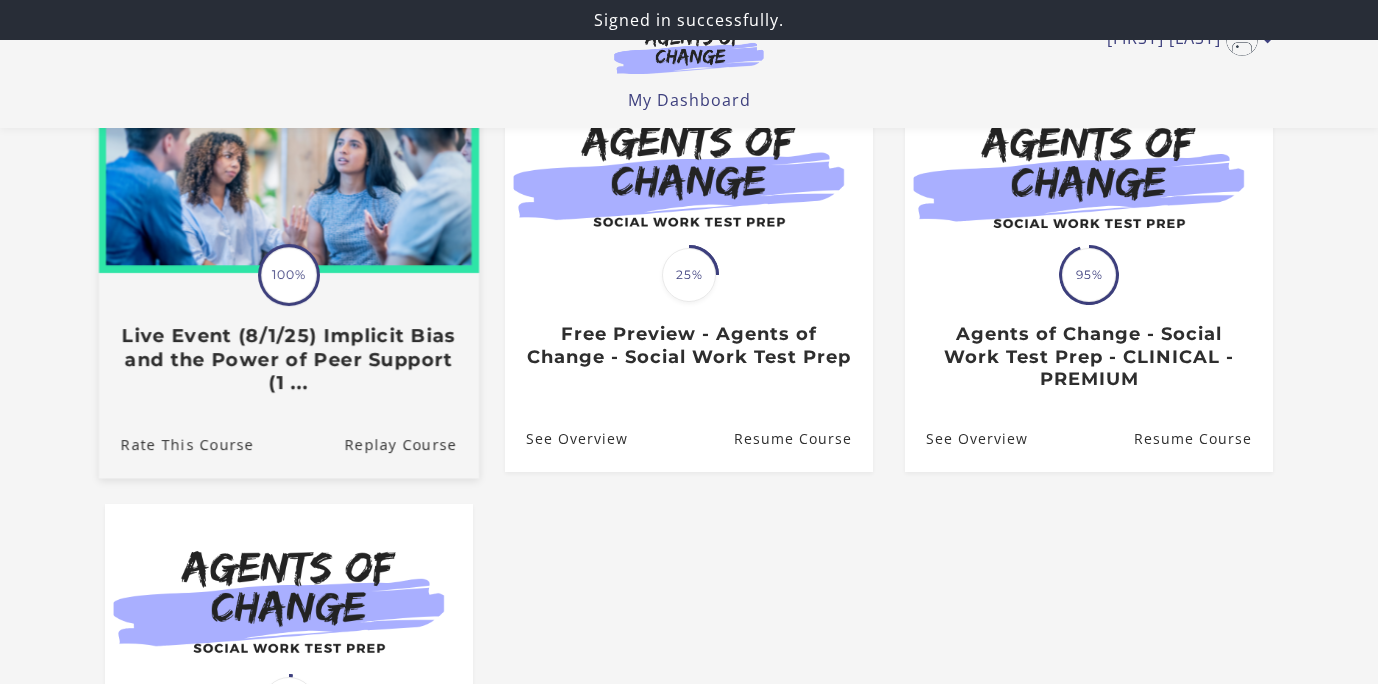 click on "Live Event (8/1/25) Implicit Bias and the Power of Peer Support (1 ..." at bounding box center (289, 360) 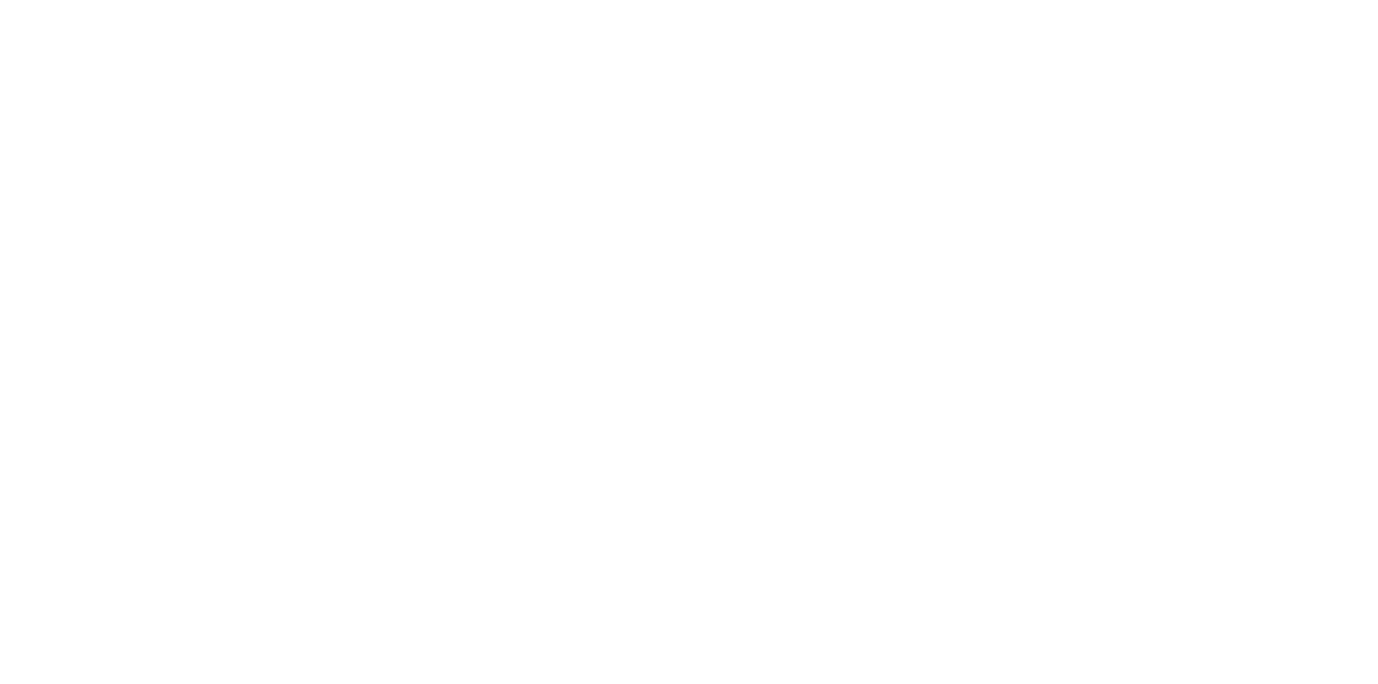 scroll, scrollTop: 0, scrollLeft: 0, axis: both 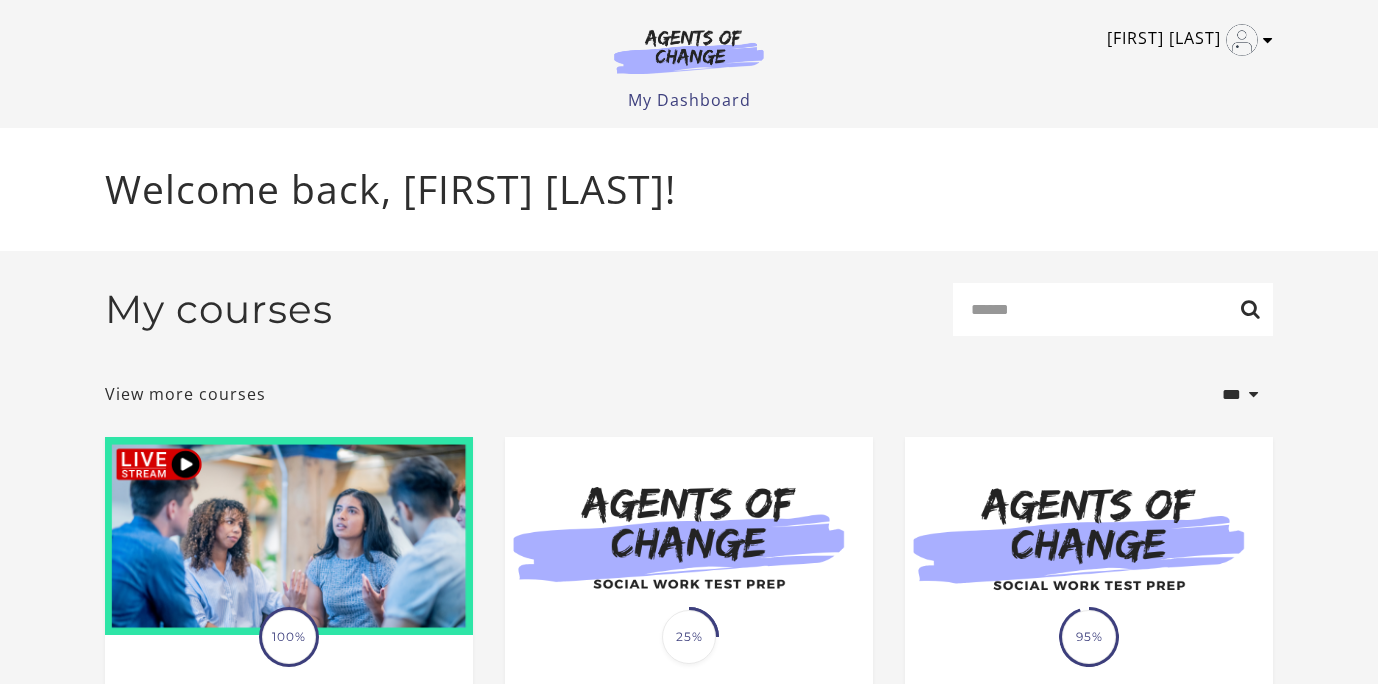 click at bounding box center [1268, 40] 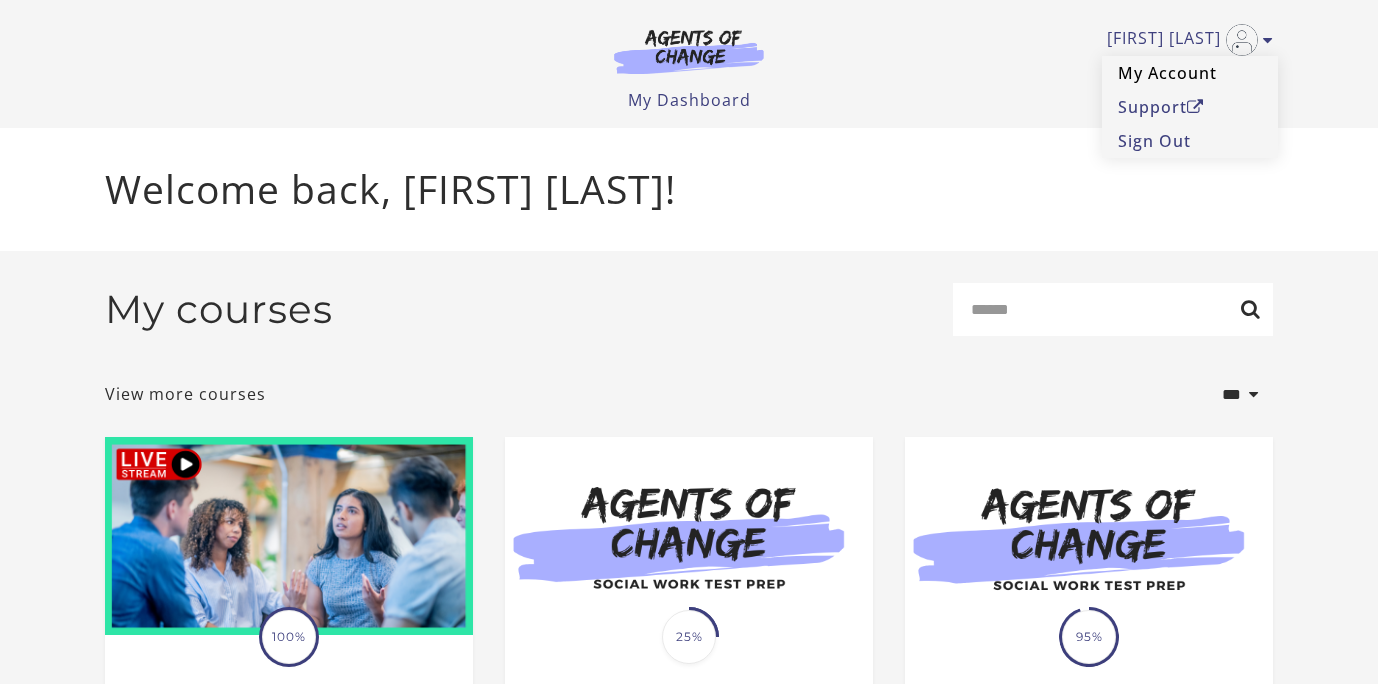 click on "My Account" at bounding box center [1190, 73] 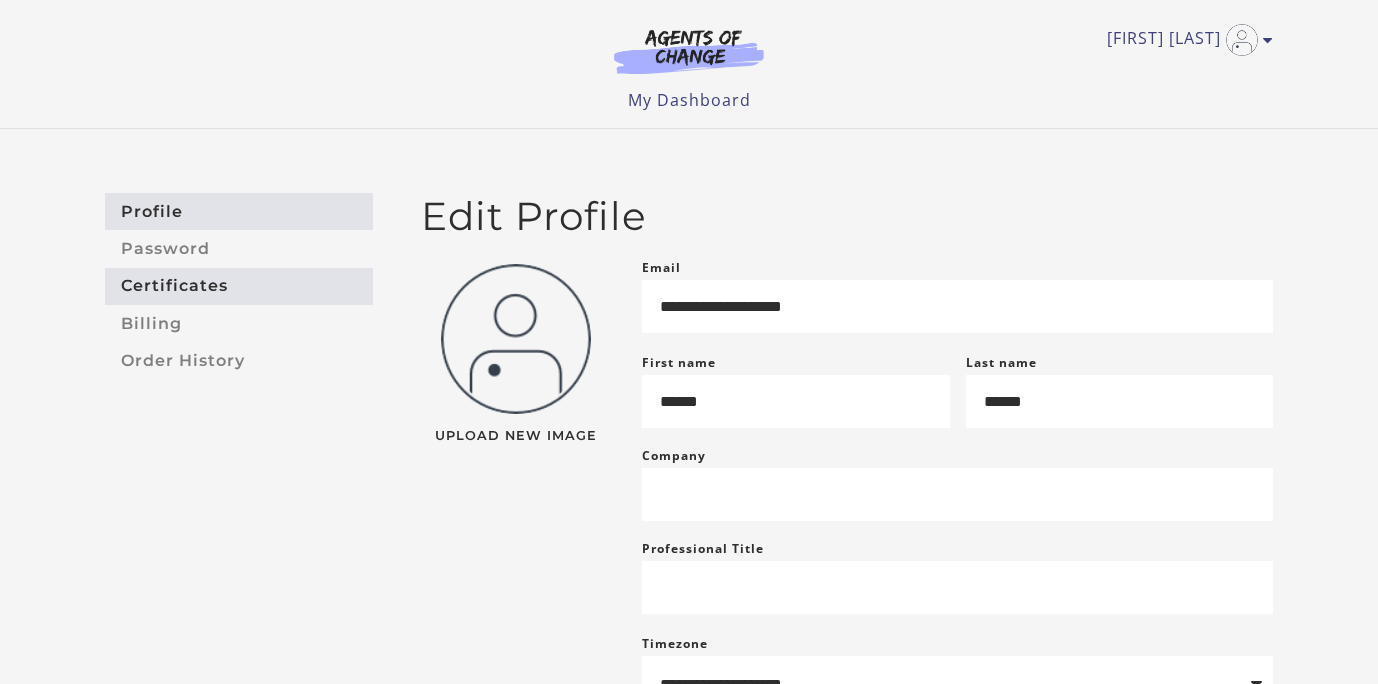 scroll, scrollTop: 0, scrollLeft: 0, axis: both 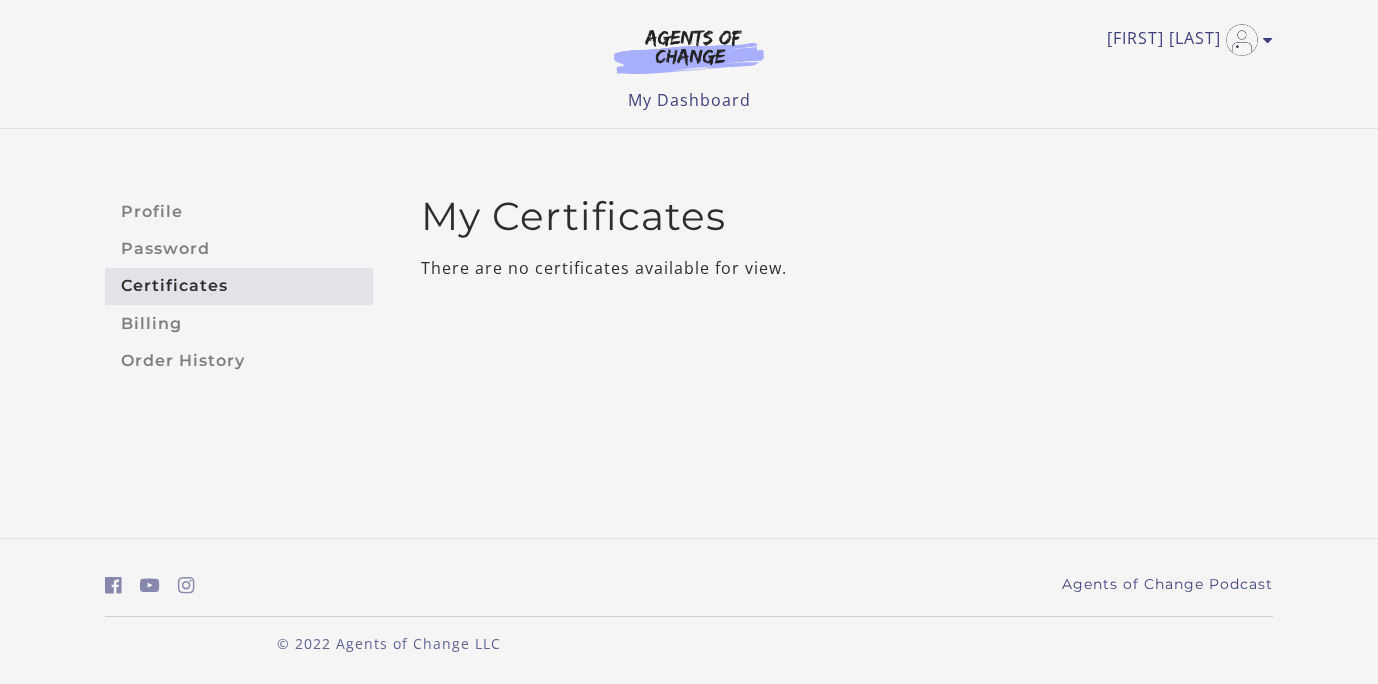 click on "[FIRST] [LAST]
My Account
Support
Sign Out
Toggle menu
Menu
My Dashboard
My Account
Support
Sign Out" at bounding box center (689, 56) 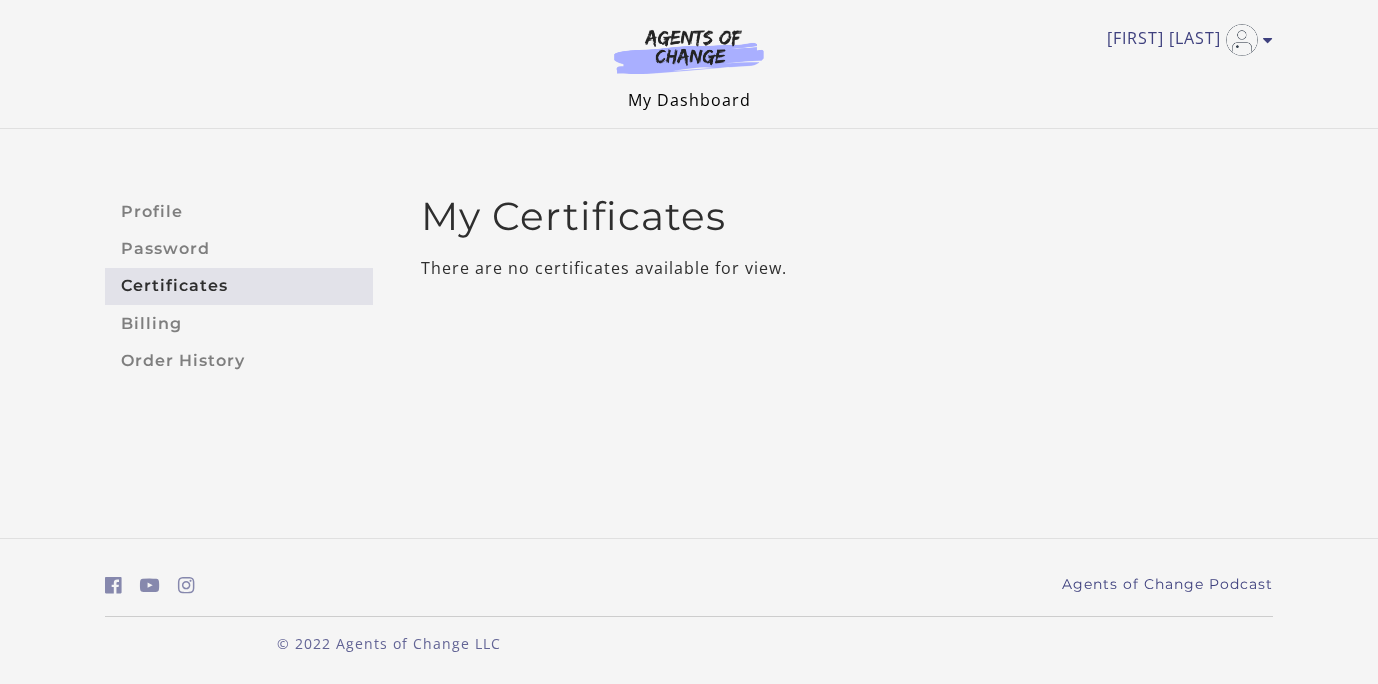 click on "My Dashboard" at bounding box center [689, 100] 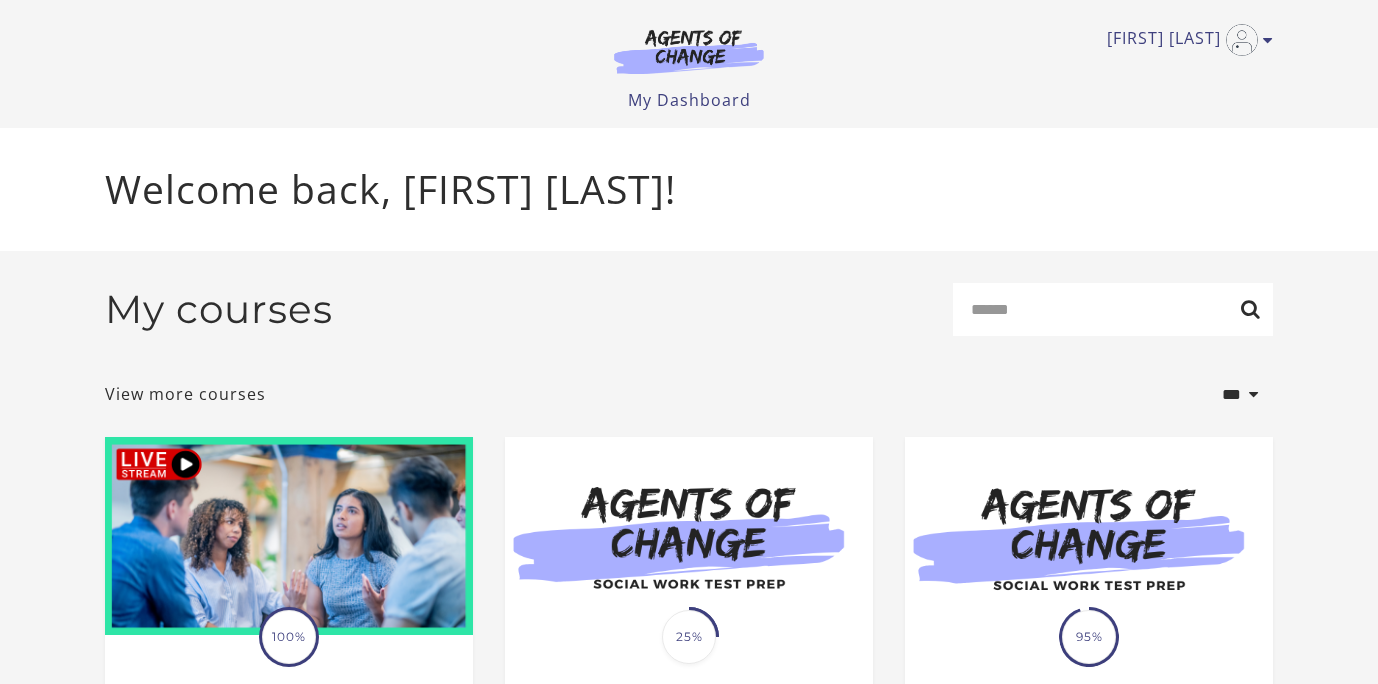 scroll, scrollTop: 0, scrollLeft: 0, axis: both 